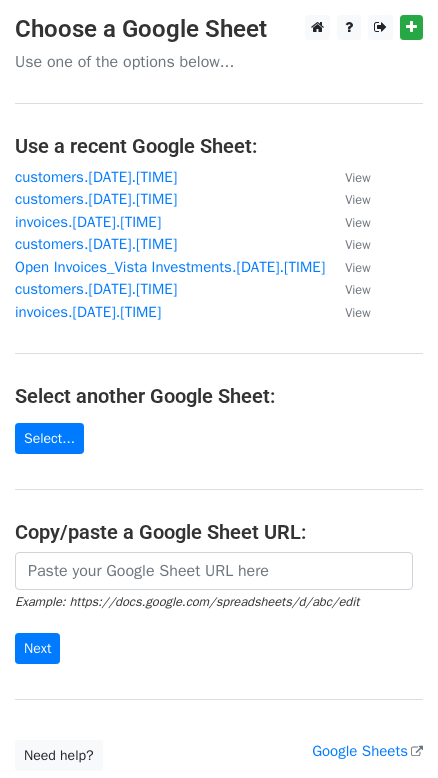 scroll, scrollTop: 0, scrollLeft: 0, axis: both 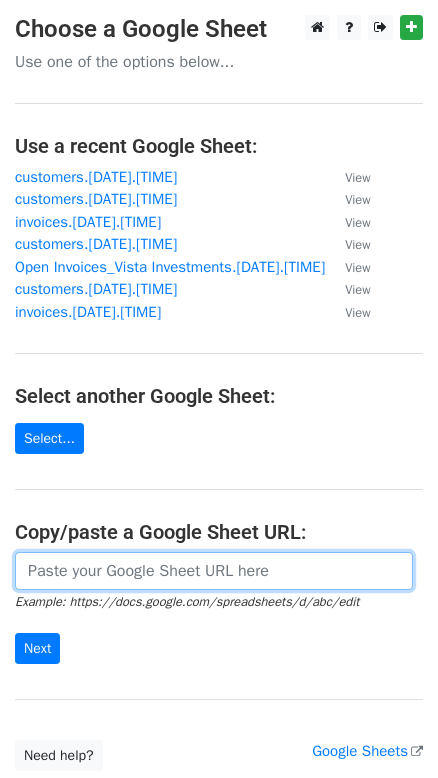 paste on "https://docs.google.com/spreadsheets/d/[ID]/edit?gid=[GID]#gid=[GID]" 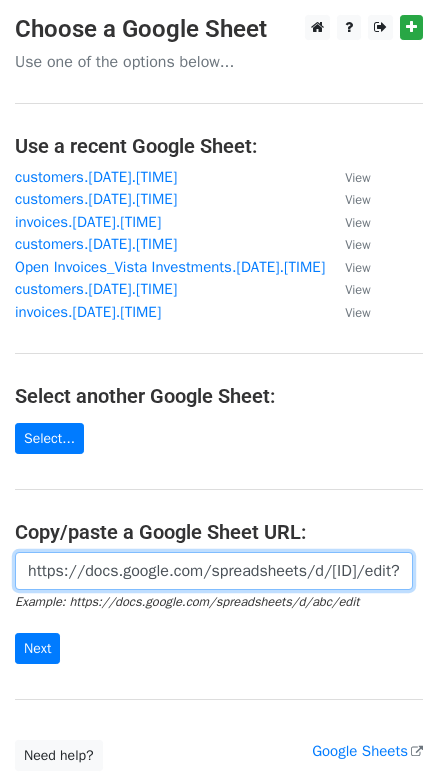 scroll, scrollTop: 0, scrollLeft: 567, axis: horizontal 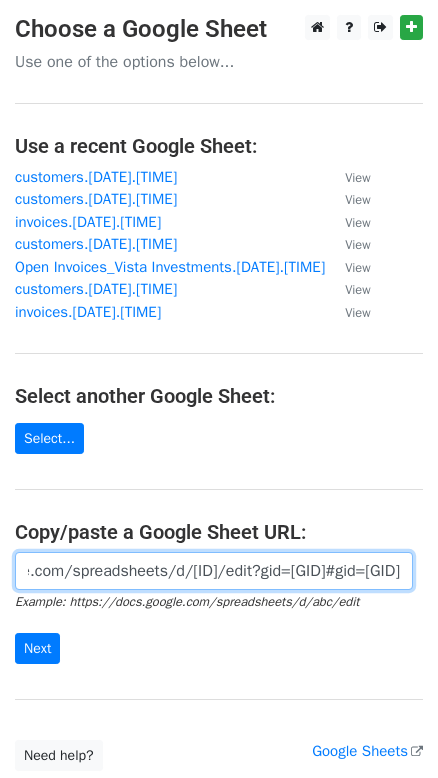 type on "https://docs.google.com/spreadsheets/d/[ID]/edit?gid=[GID]#gid=[GID]" 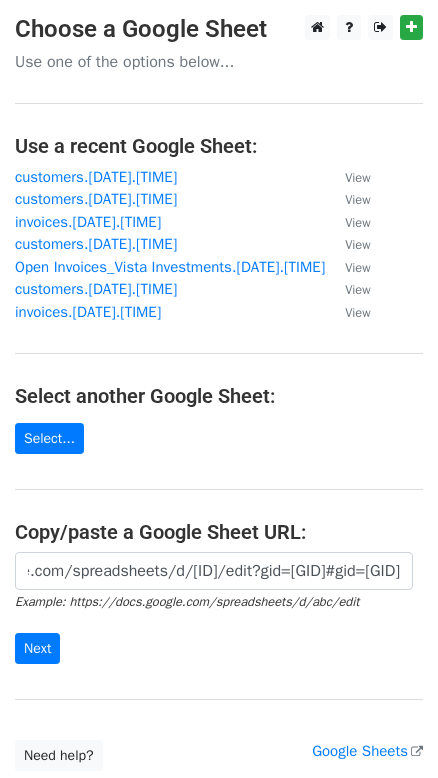 scroll, scrollTop: 0, scrollLeft: 0, axis: both 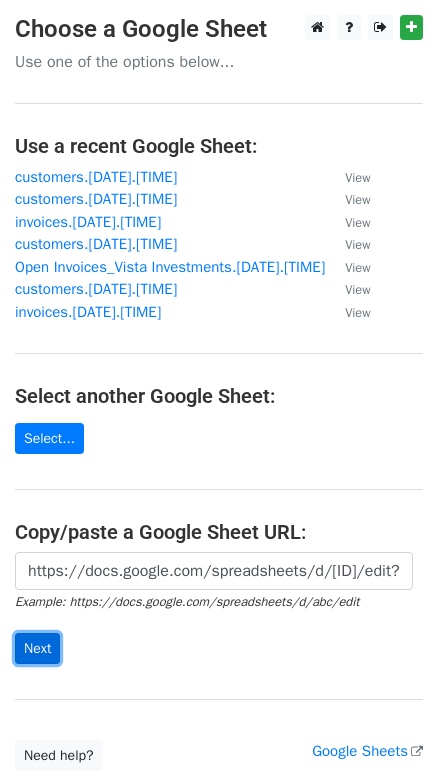 click on "Next" at bounding box center (37, 648) 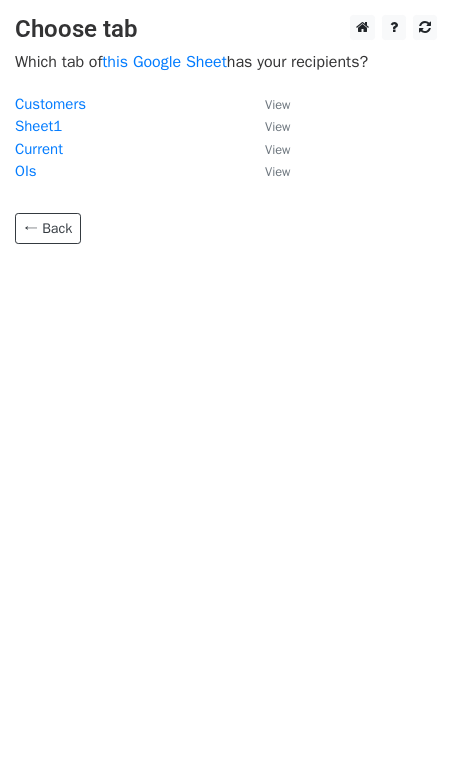 scroll, scrollTop: 0, scrollLeft: 0, axis: both 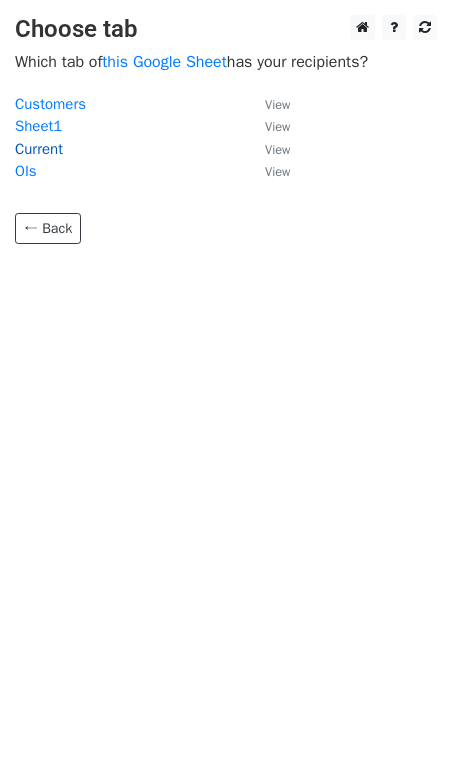 click on "Current" at bounding box center (39, 149) 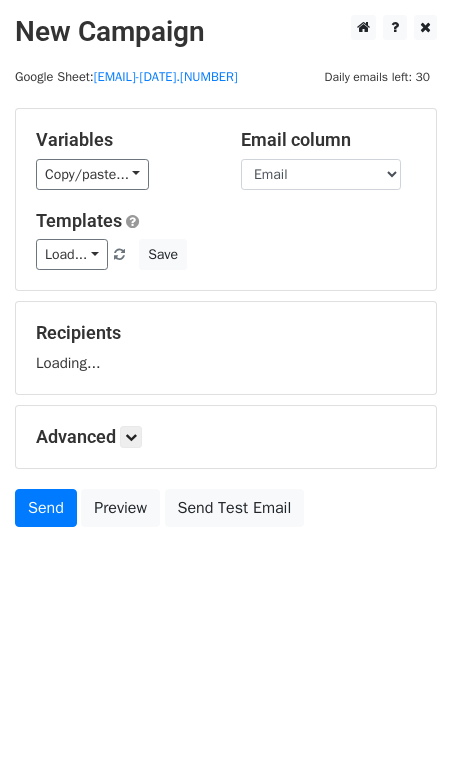 scroll, scrollTop: 0, scrollLeft: 0, axis: both 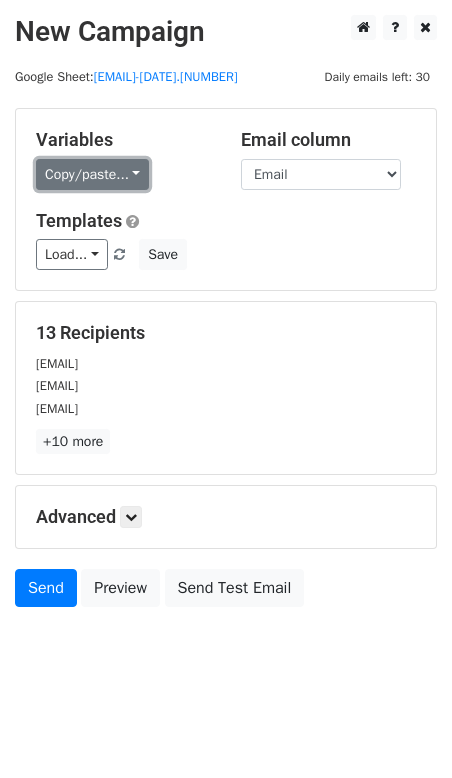 click on "Copy/paste..." at bounding box center (92, 174) 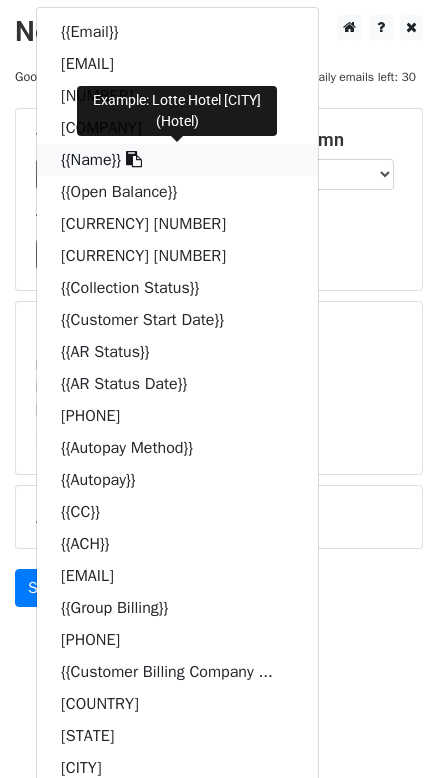 click at bounding box center [134, 159] 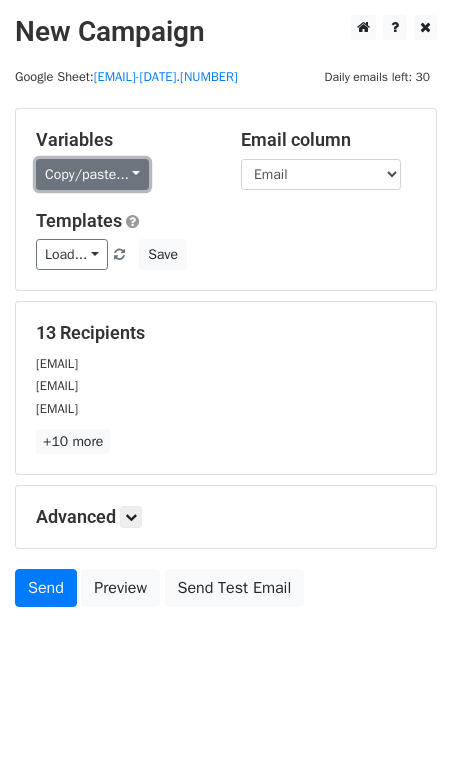 click on "Copy/paste..." at bounding box center (92, 174) 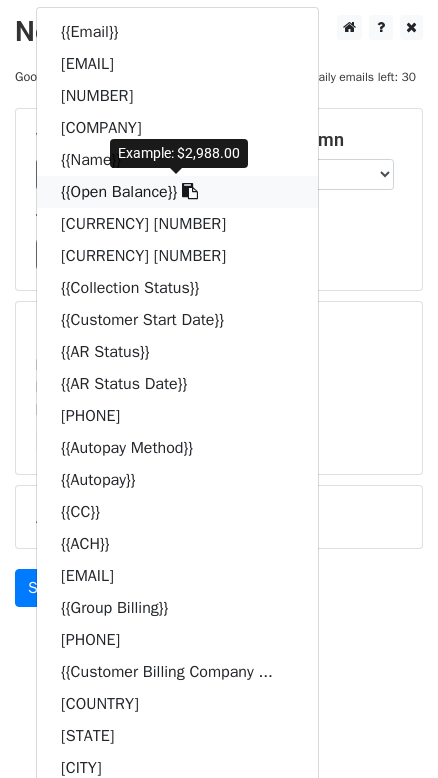 click at bounding box center (190, 191) 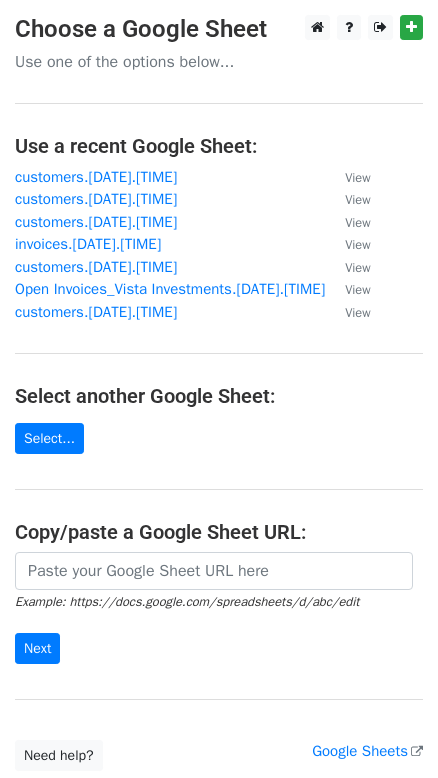 scroll, scrollTop: 0, scrollLeft: 0, axis: both 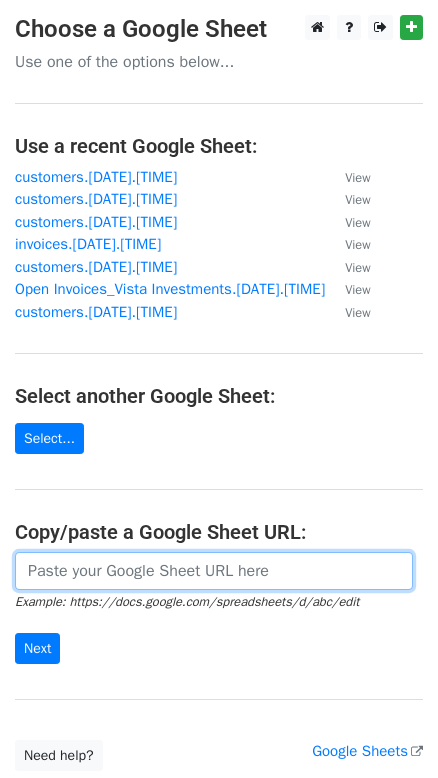 click at bounding box center (214, 571) 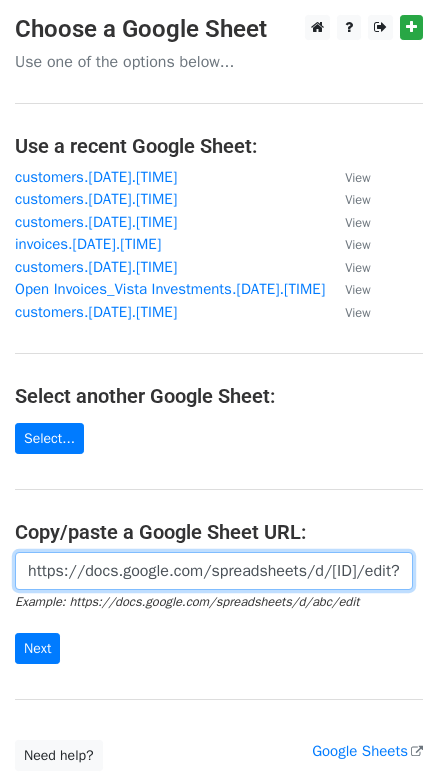 scroll, scrollTop: 0, scrollLeft: 567, axis: horizontal 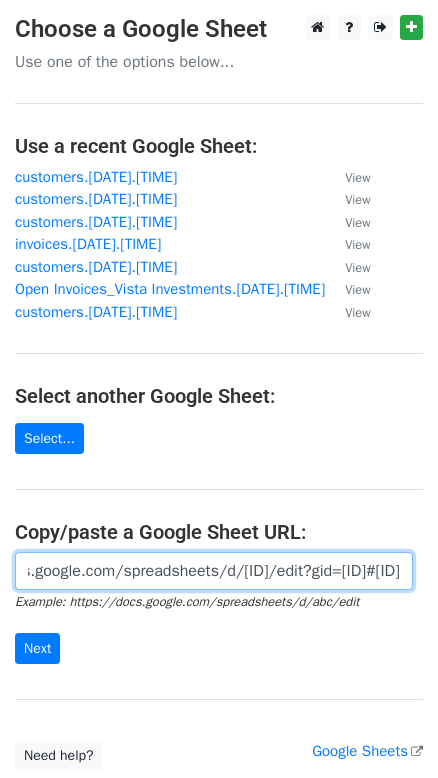 type on "https://docs.google.com/spreadsheets/d/[ID]/edit?gid=[ID]#[ID]" 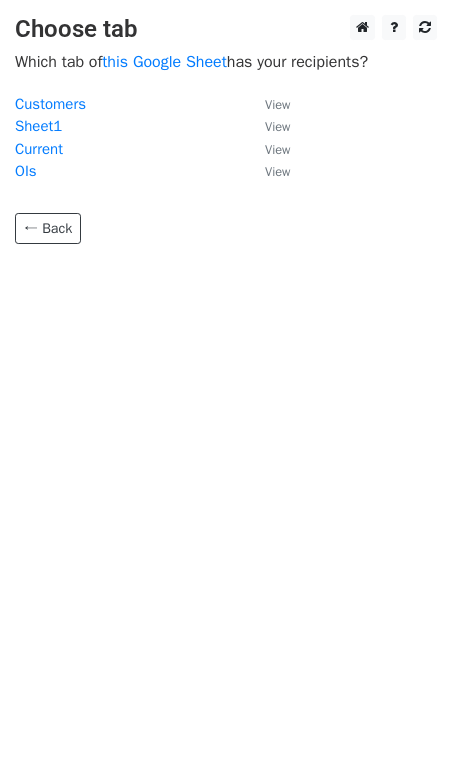 scroll, scrollTop: 0, scrollLeft: 0, axis: both 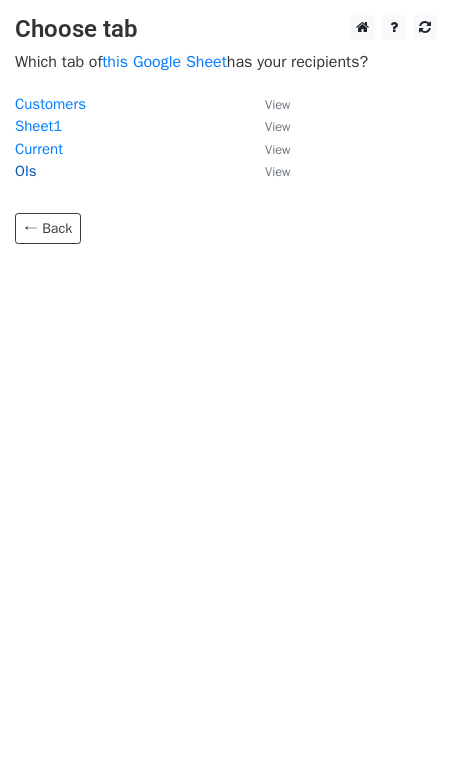 click on "OIs" at bounding box center (26, 171) 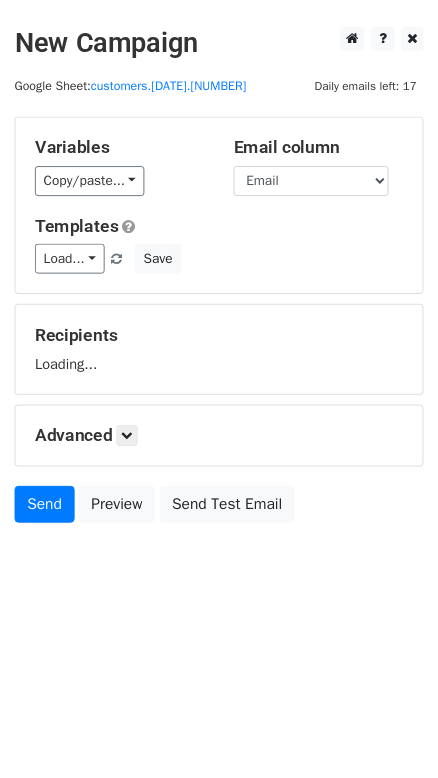 scroll, scrollTop: 0, scrollLeft: 0, axis: both 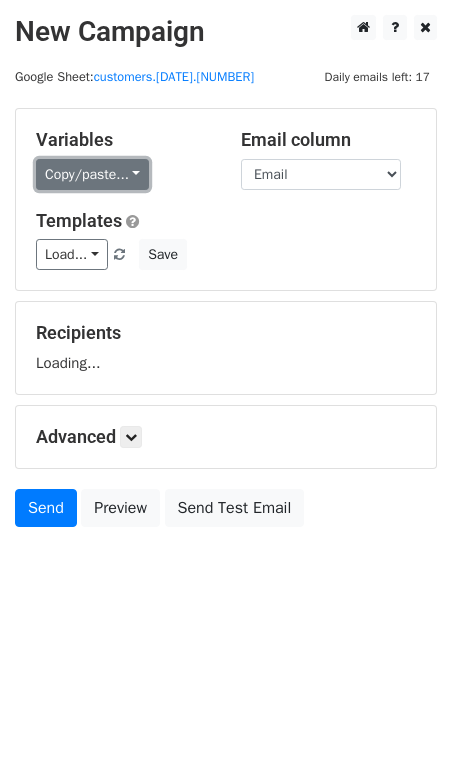 click on "Copy/paste..." at bounding box center (92, 174) 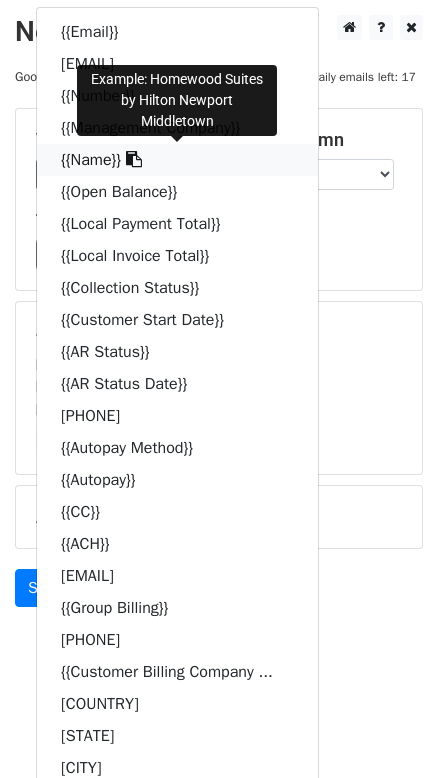 click on "{{Name}}" at bounding box center (177, 160) 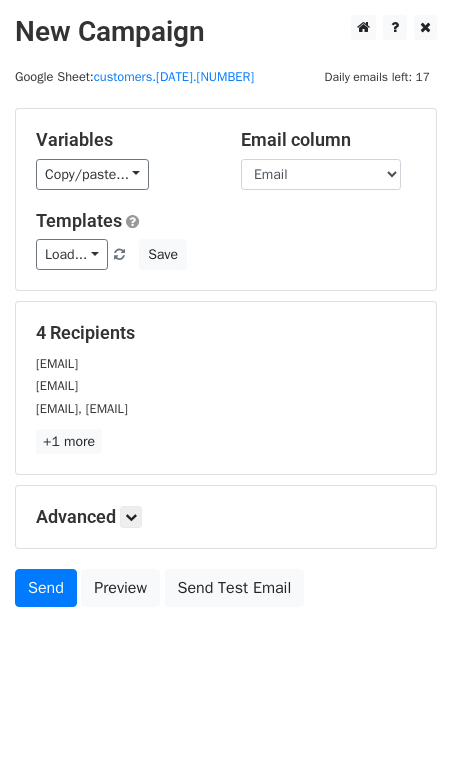 click on "Copy/paste...
{{Email}}
{{CC Email}}
{{Number}}
{{Management Company}}
{{Name}}
{{Open Balance}}
{{Local Payment Total}}
{{Local Invoice Total}}
{{Collection Status}}
{{Customer Start Date}}
{{AR Status}}
{{AR Status Date}}
{{Customer Billing Phone}}
{{Autopay Method}}
{{Autopay}}
{{CC}}
{{ACH}}
{{Escalation Email}}
{{Group Billing}}
{{QuickBooks Alt Phone}}
{{Customer Billing Company ...
{{Customer Billing Country}}
{{Customer Billing State}}
{{City}}
{{State}}
{{Country}}
{{Home Invoice Total (USD)}}
{{AR Manager}}" at bounding box center (123, 174) 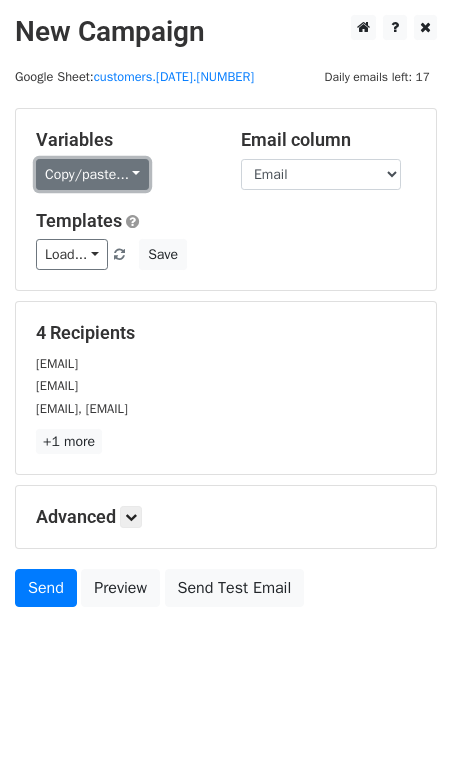 click on "Copy/paste..." at bounding box center (92, 174) 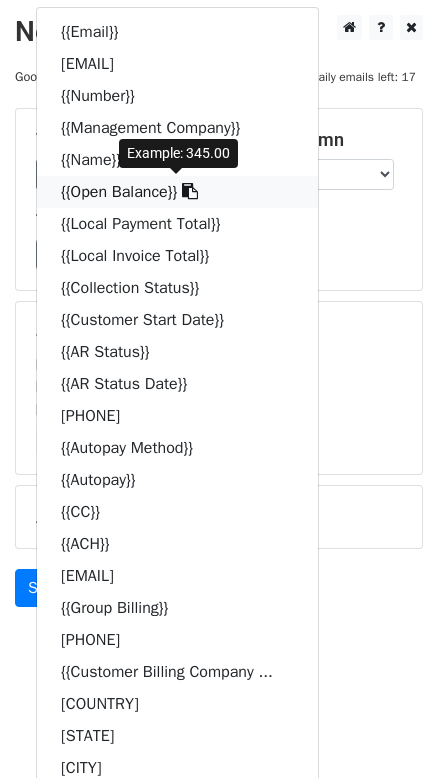 click at bounding box center (190, 191) 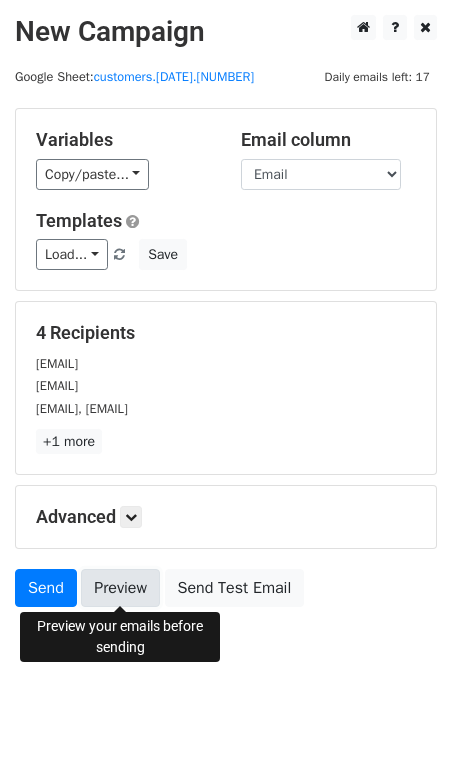 click on "Preview" at bounding box center [120, 588] 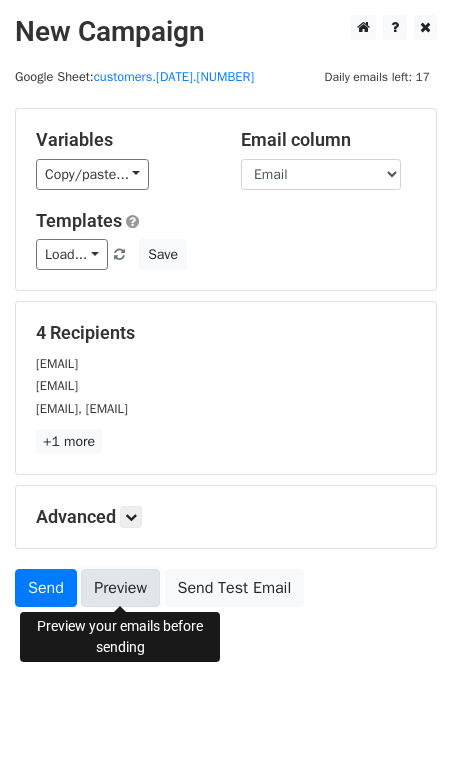 click on "Preview" at bounding box center [120, 588] 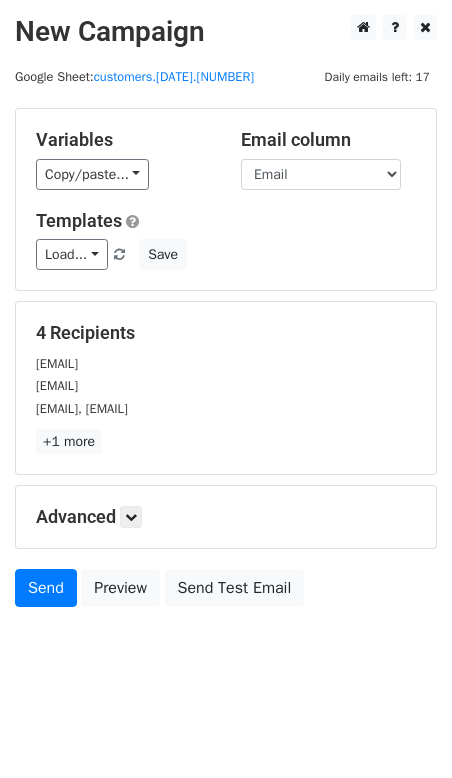 click on "+1 more" at bounding box center [226, 441] 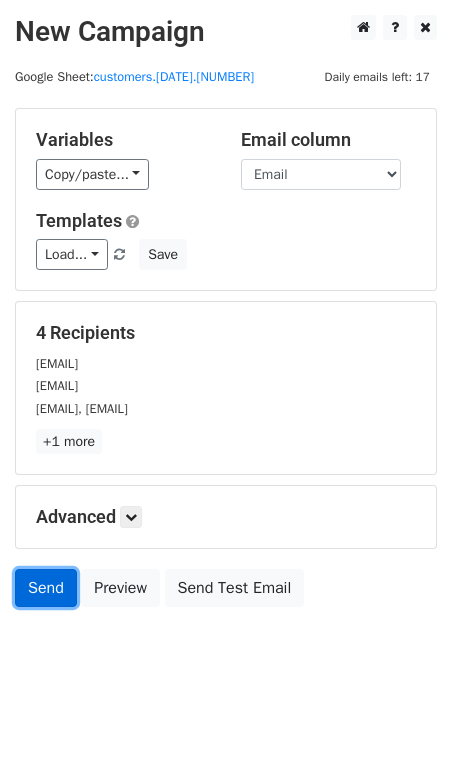 click on "Send" at bounding box center [46, 588] 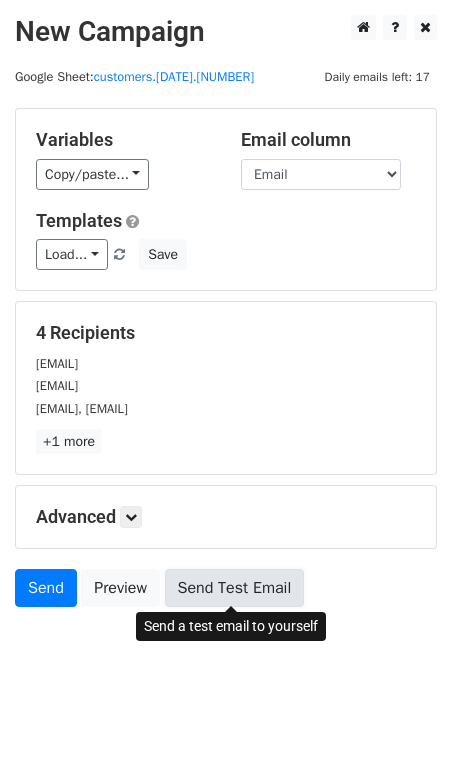 click on "Send Test Email" at bounding box center (235, 588) 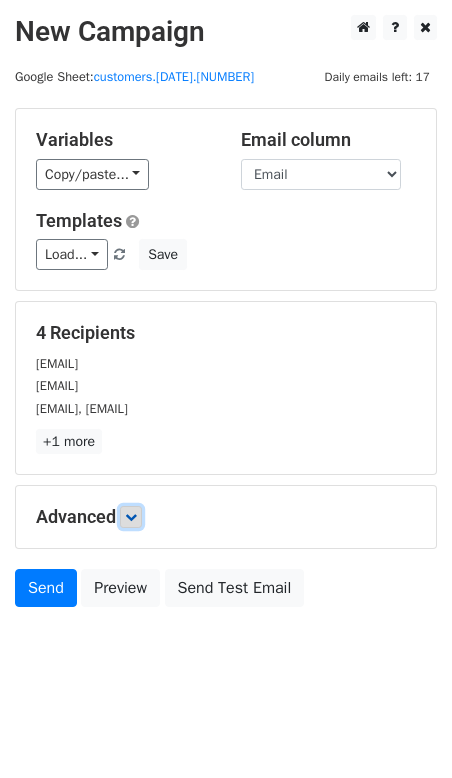 click at bounding box center (131, 517) 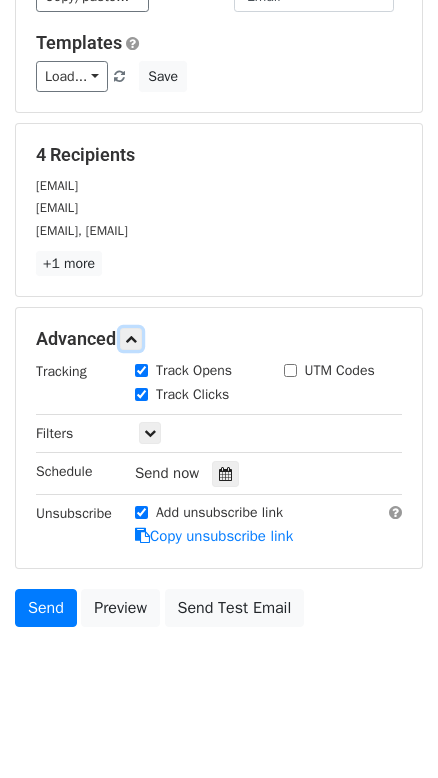 scroll, scrollTop: 188, scrollLeft: 0, axis: vertical 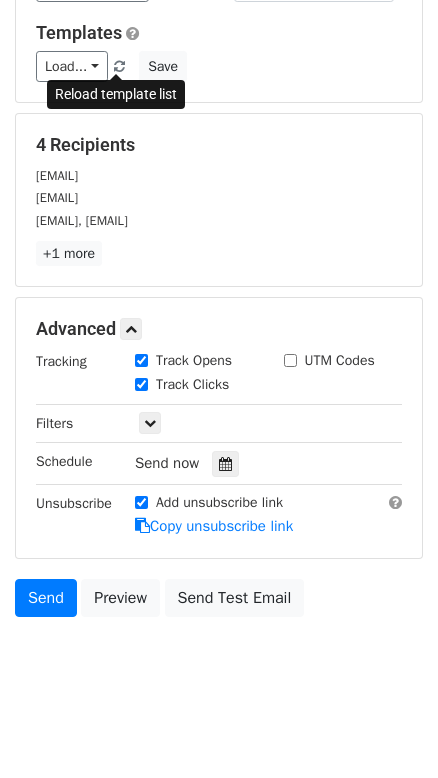 click at bounding box center (119, 67) 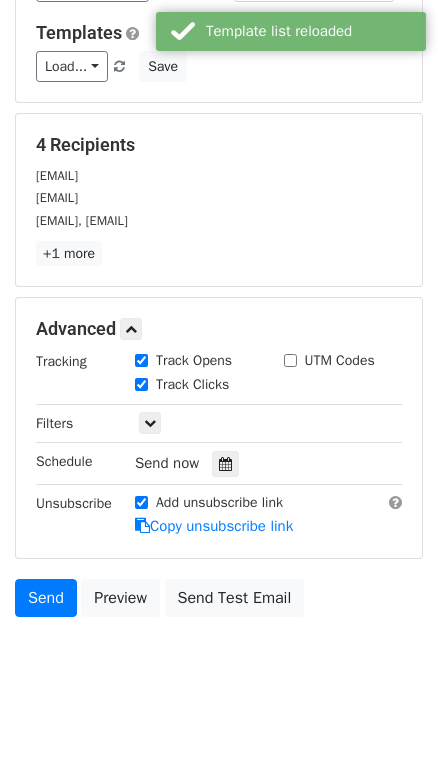 scroll, scrollTop: 194, scrollLeft: 0, axis: vertical 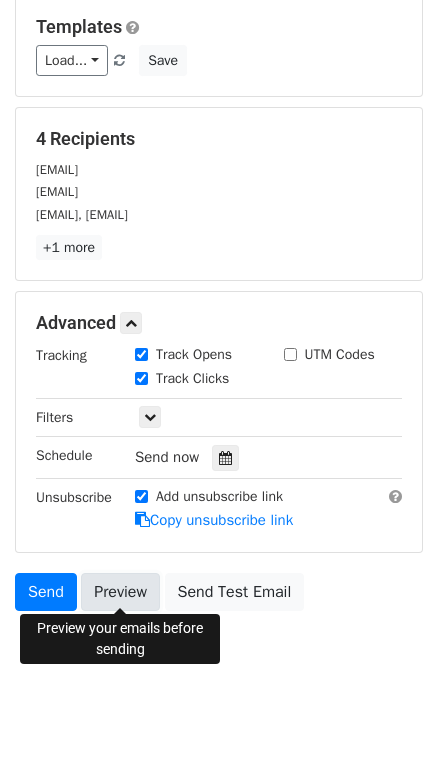 click on "Preview" at bounding box center (120, 592) 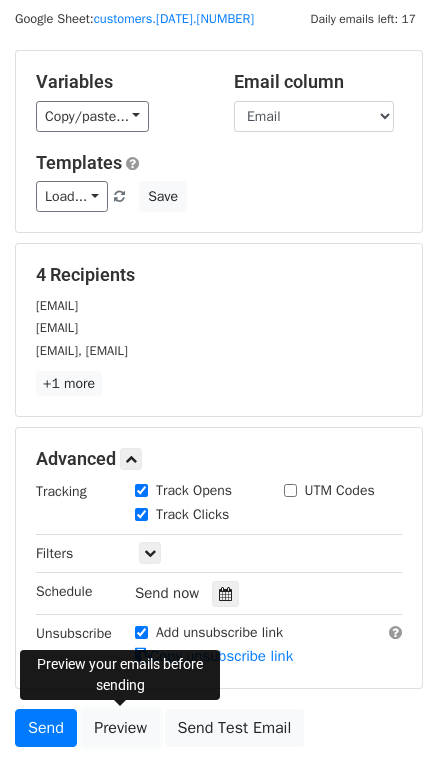 scroll, scrollTop: 0, scrollLeft: 0, axis: both 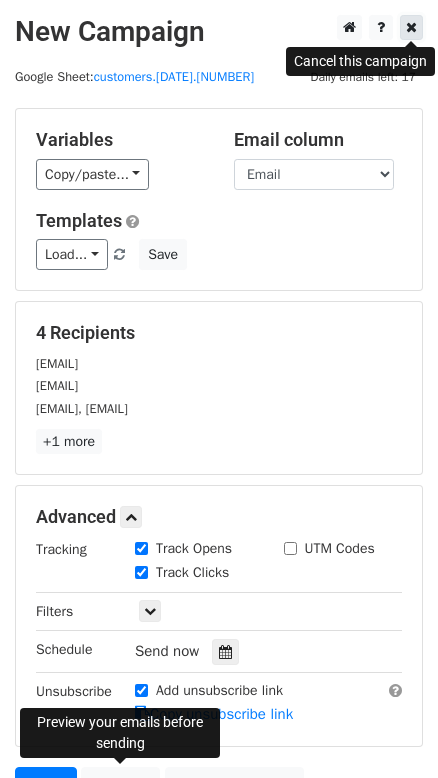click at bounding box center (411, 27) 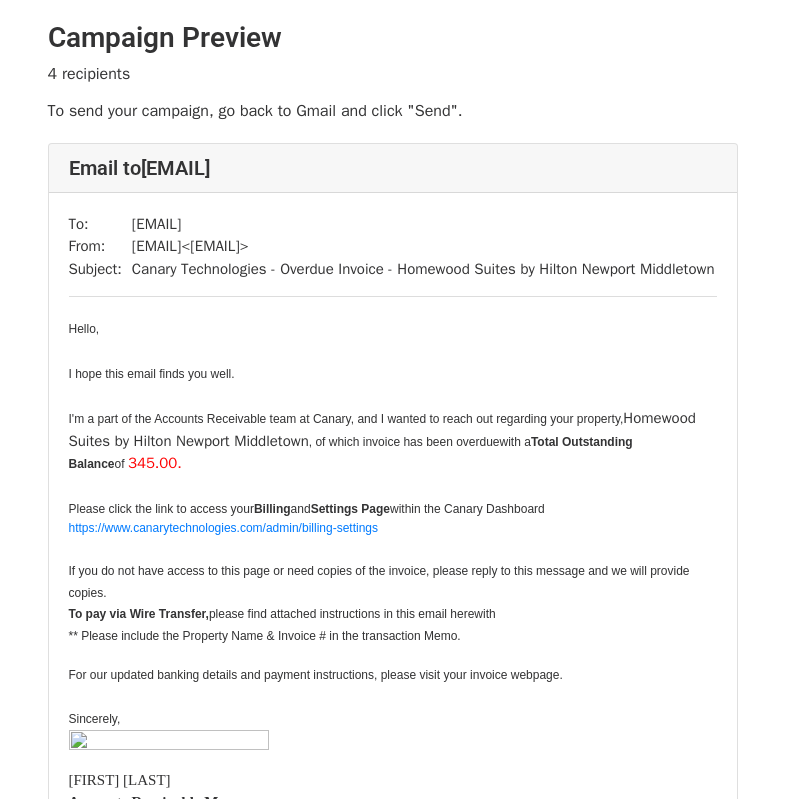 scroll, scrollTop: 0, scrollLeft: 0, axis: both 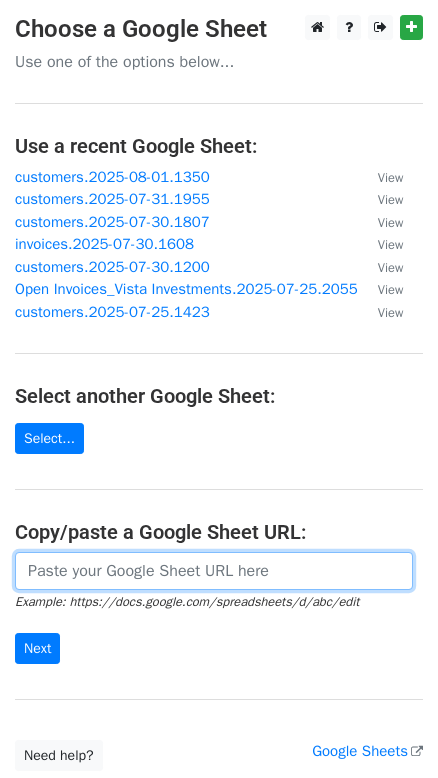 click at bounding box center [214, 571] 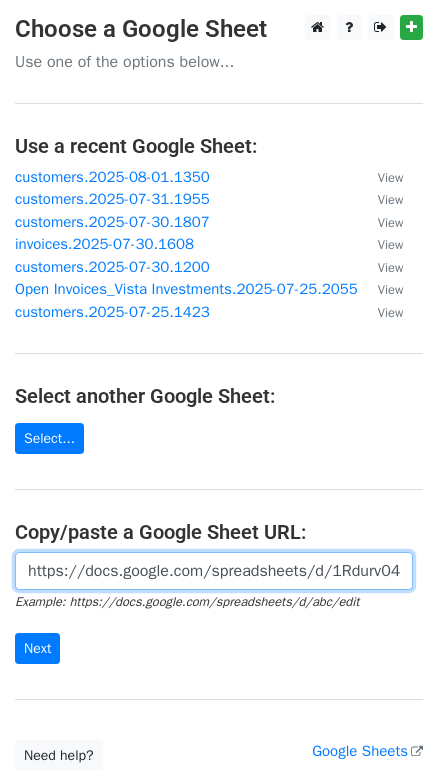 scroll, scrollTop: 0, scrollLeft: 567, axis: horizontal 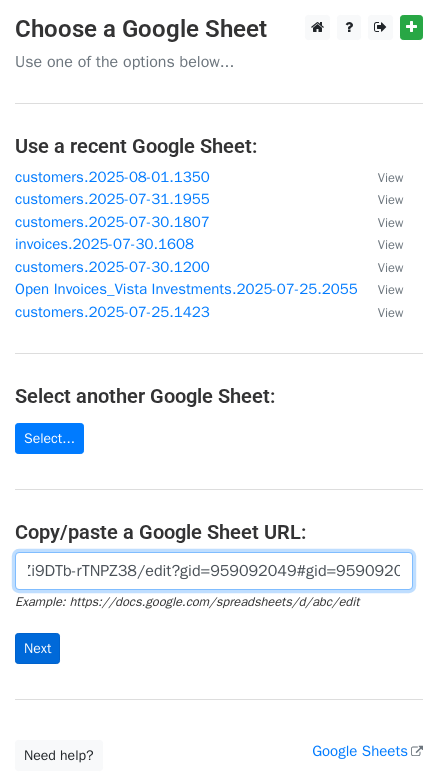 type on "https://docs.google.com/spreadsheets/d/1Rdurv04XZ10h1gRtd-apNc0KjBKRCZi9DTb-rTNPZ38/edit?gid=959092049#gid=959092049" 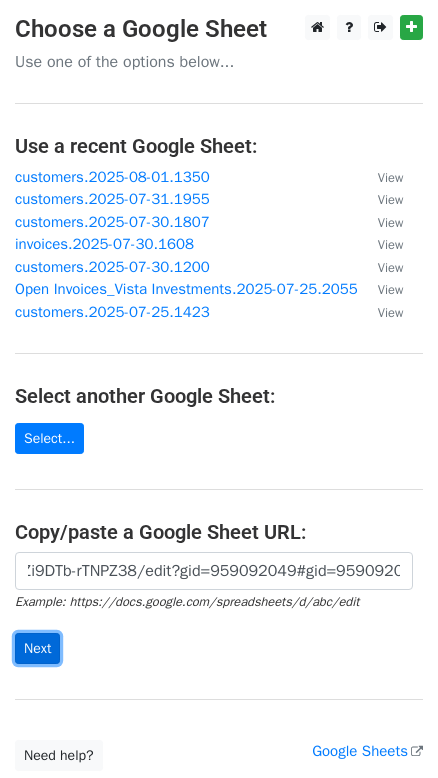 click on "Next" at bounding box center [37, 648] 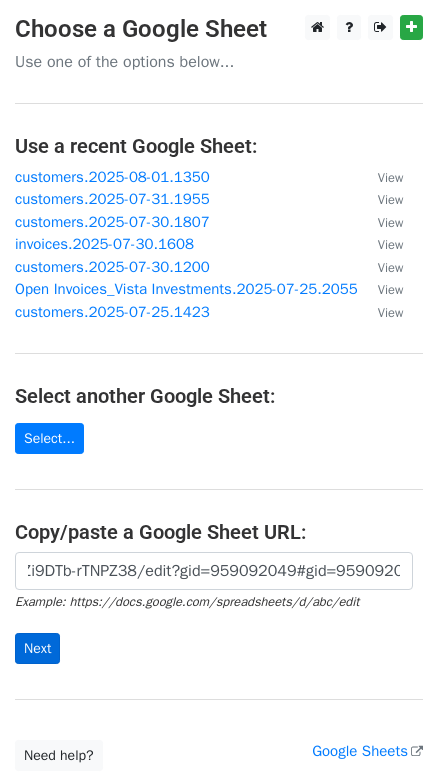 scroll, scrollTop: 0, scrollLeft: 0, axis: both 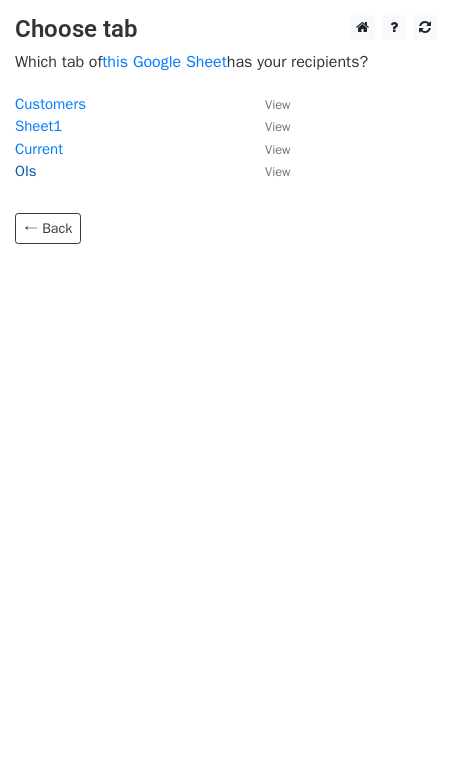 click on "OIs" at bounding box center (26, 171) 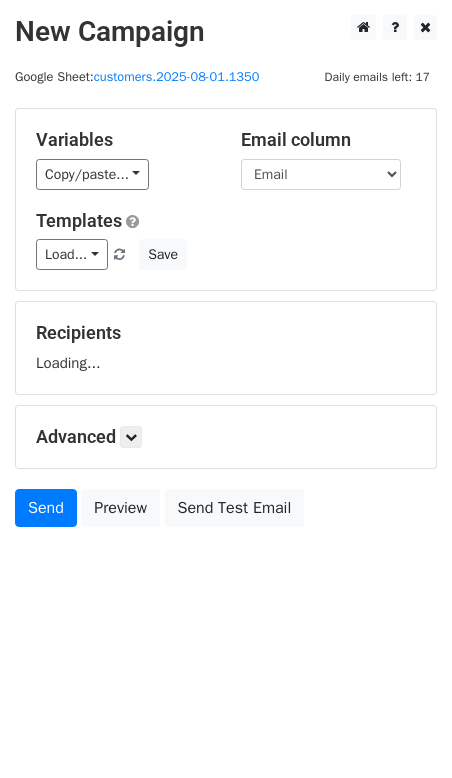 scroll, scrollTop: 0, scrollLeft: 0, axis: both 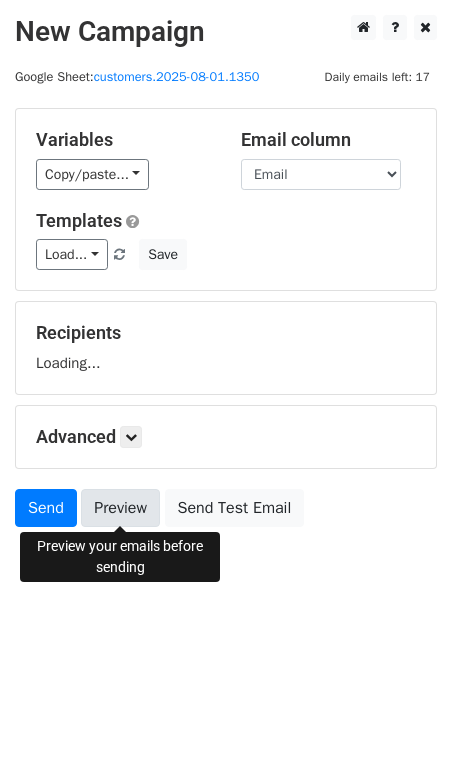 click on "Variables
Copy/paste...
{{Email}}
{{CC Email}}
{{Number}}
{{Management Company}}
{{Name}}
{{Open Balance}}
{{Local Payment Total}}
{{Local Invoice Total}}
{{Collection Status}}
{{Customer Start Date}}
{{AR Status}}
{{AR Status Date}}
{{Customer Billing Phone}}
{{Autopay Method}}
{{Autopay}}
{{CC}}
{{ACH}}
{{Escalation Email}}
{{Group Billing}}
{{QuickBooks Alt Phone}}
{{Customer Billing Company ...
{{Customer Billing Country}}
{{Customer Billing State}}
{{City}}
{{State}}
{{Country}}
{{Home Invoice Total (USD)}}
{{AR Manager}}
Email column
Email
CC Email
Number
Management Company
Name
Open Balance
Local Payment Total
Local Invoice Total
Collection Status
Customer Start Date
AR Status
AR Status Date
Customer Billing Phone
Autopay Method
Autopay
CC" at bounding box center [226, 322] 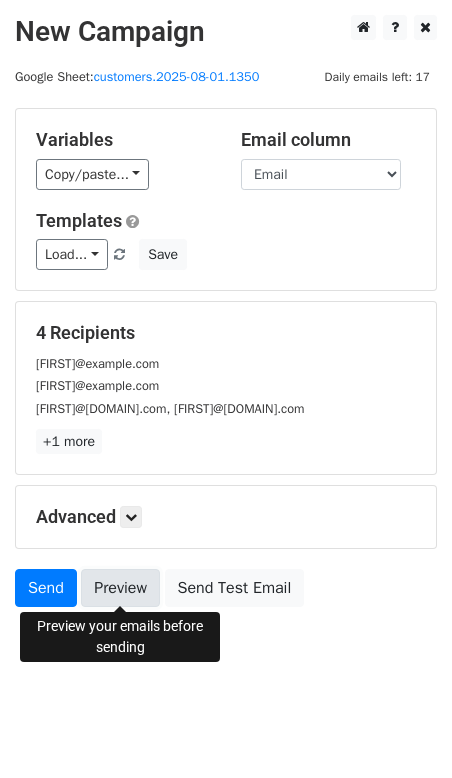 click on "Preview" at bounding box center (120, 588) 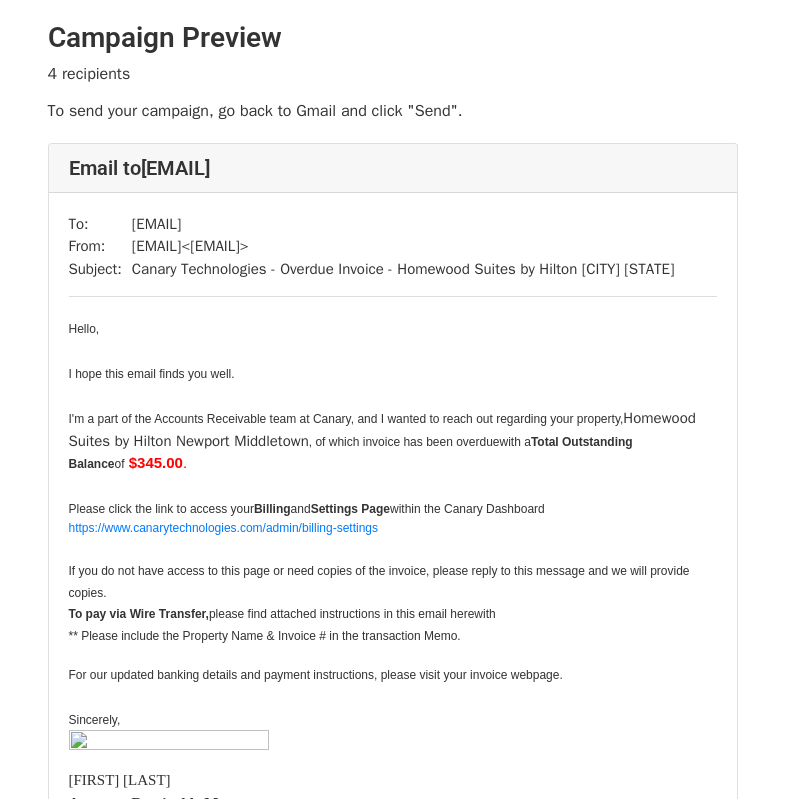 scroll, scrollTop: 0, scrollLeft: 0, axis: both 